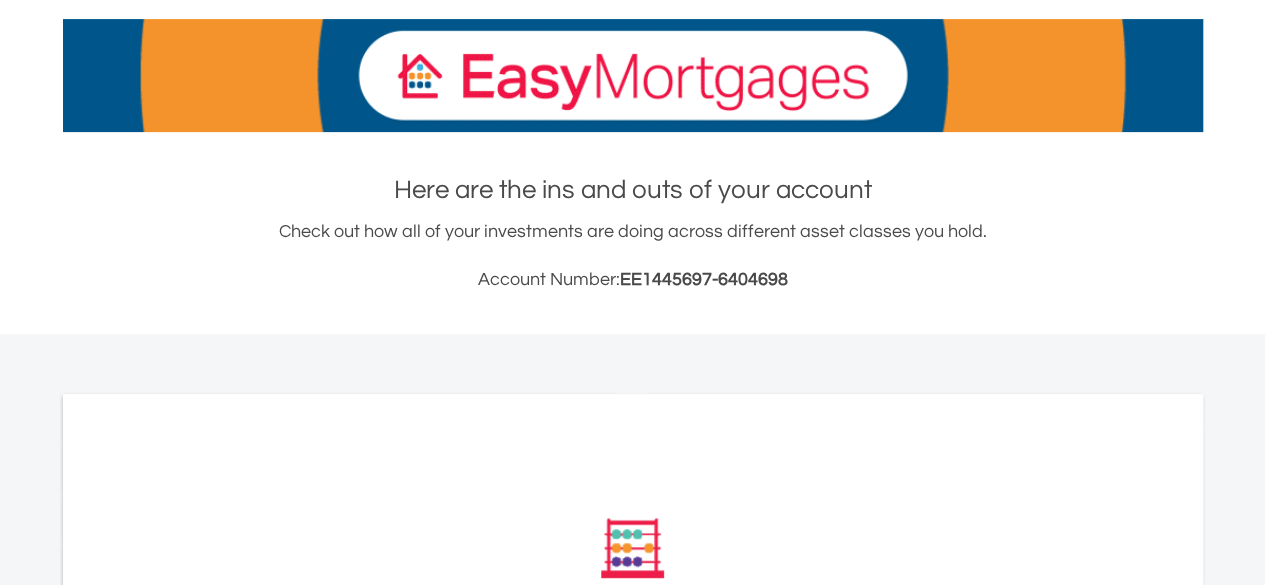 scroll, scrollTop: 300, scrollLeft: 0, axis: vertical 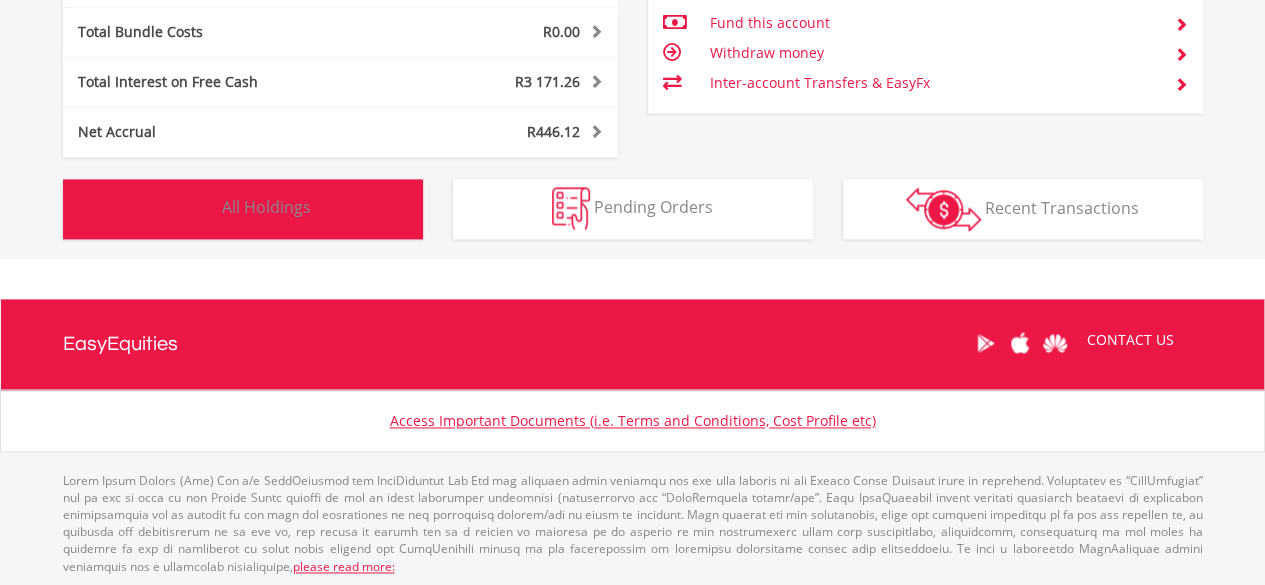 click on "All Holdings" at bounding box center [266, 207] 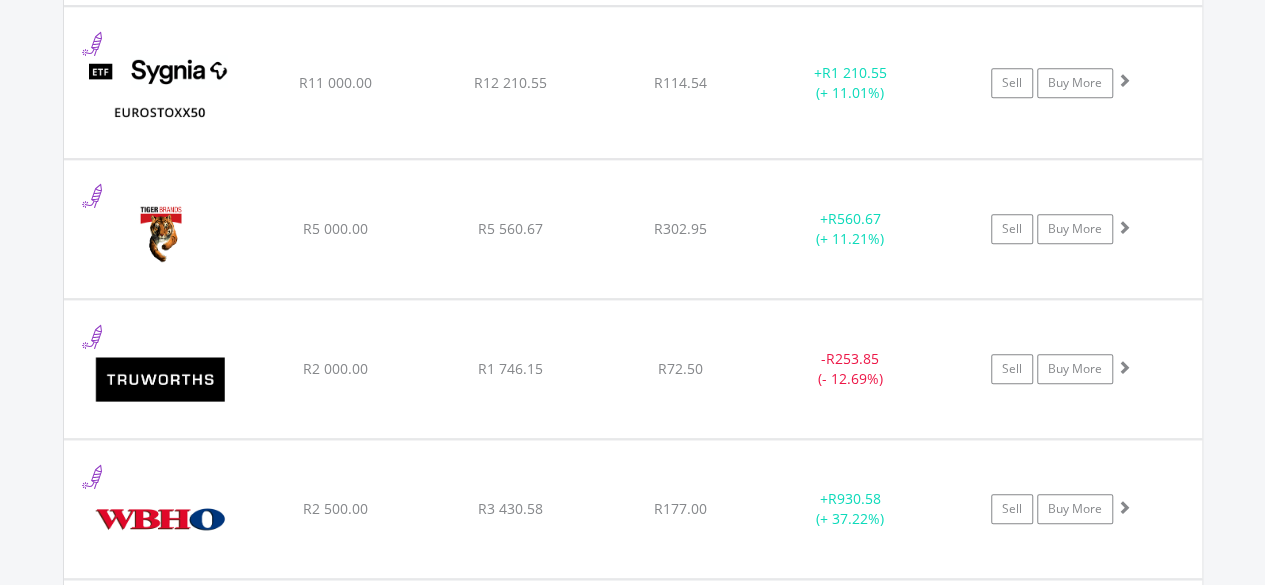 scroll, scrollTop: 5154, scrollLeft: 0, axis: vertical 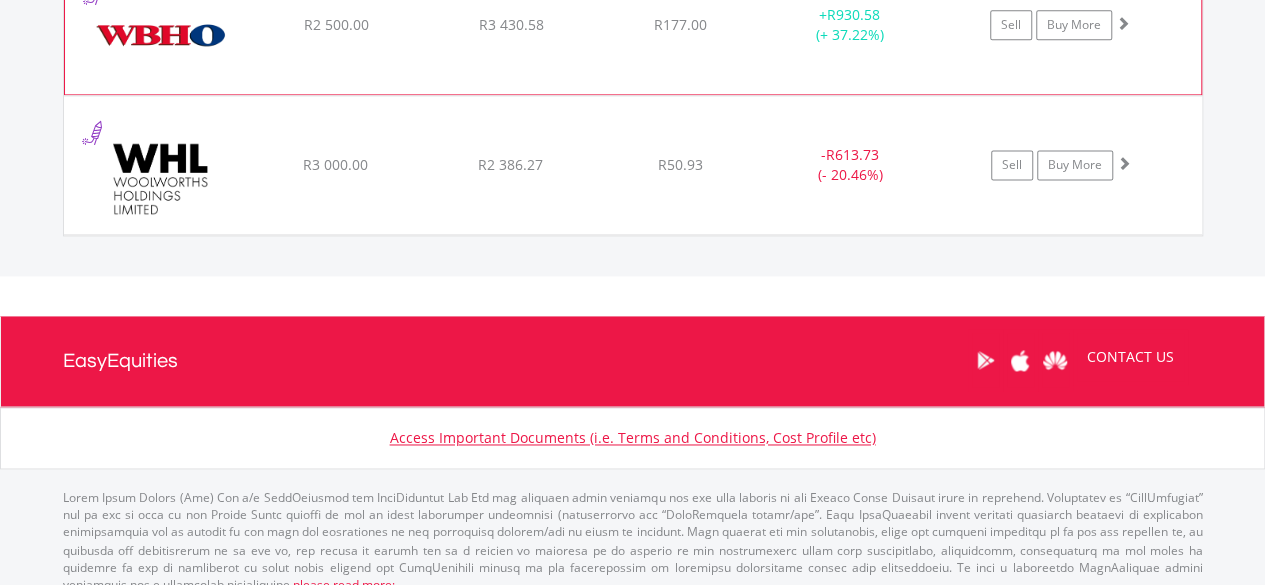 click on "﻿
Wilson Bayly Holmes - Ovcon Limited
R2 500.00
R3 430.58
R177.00
+  R930.58 (+ 37.22%)
Sell
Buy More" at bounding box center (633, -3417) 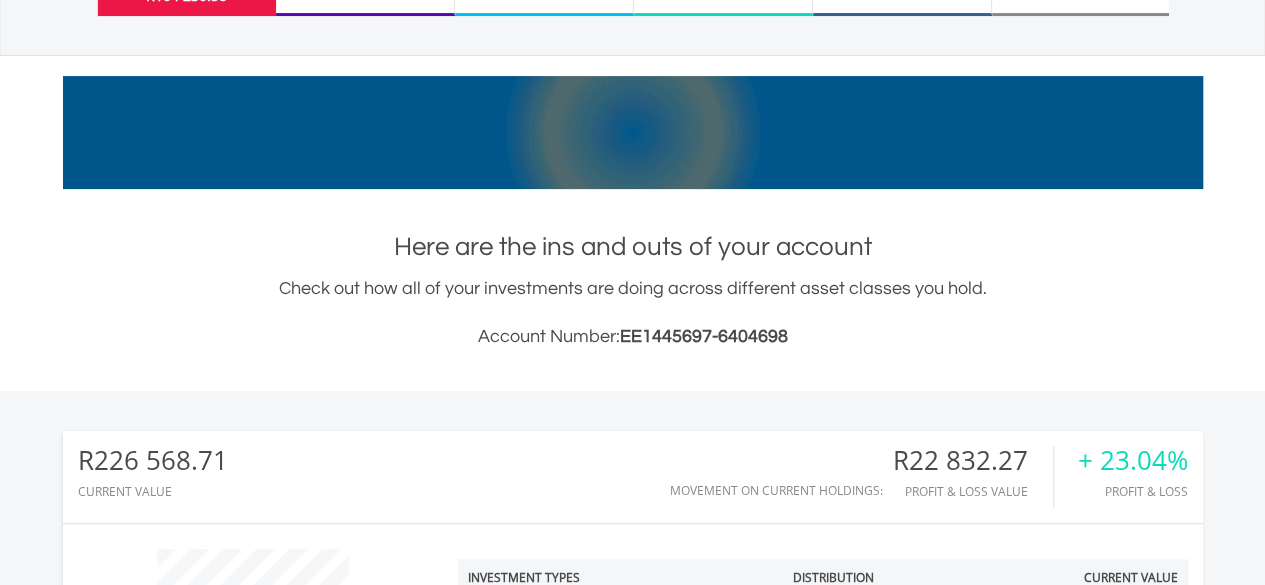 scroll, scrollTop: 0, scrollLeft: 0, axis: both 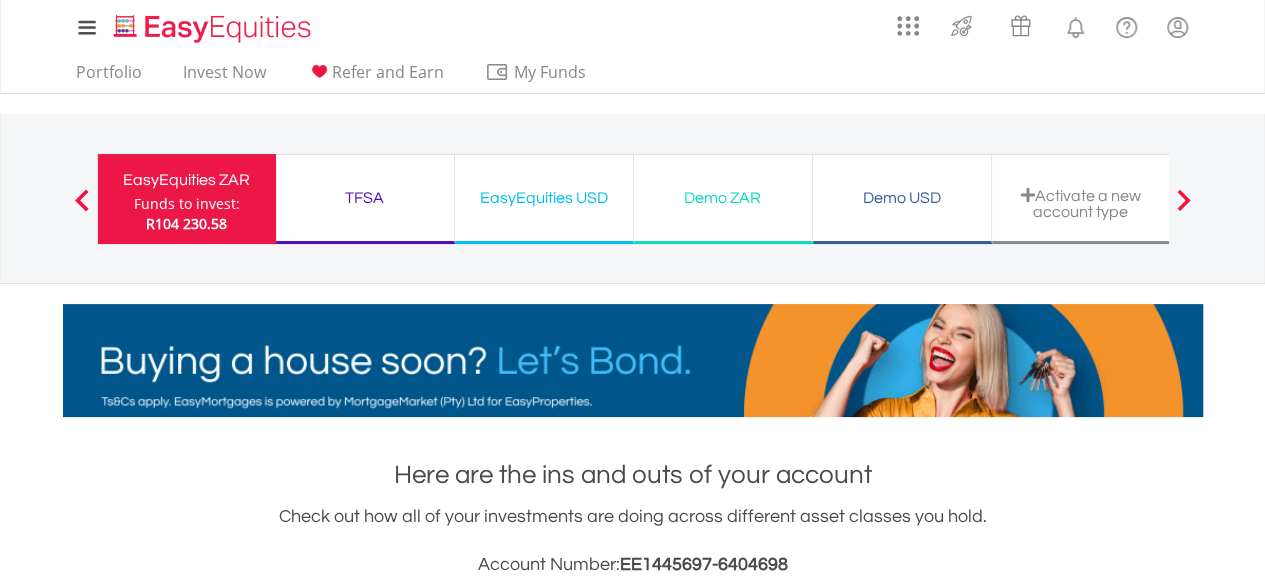 click on "Demo USD" at bounding box center (902, 198) 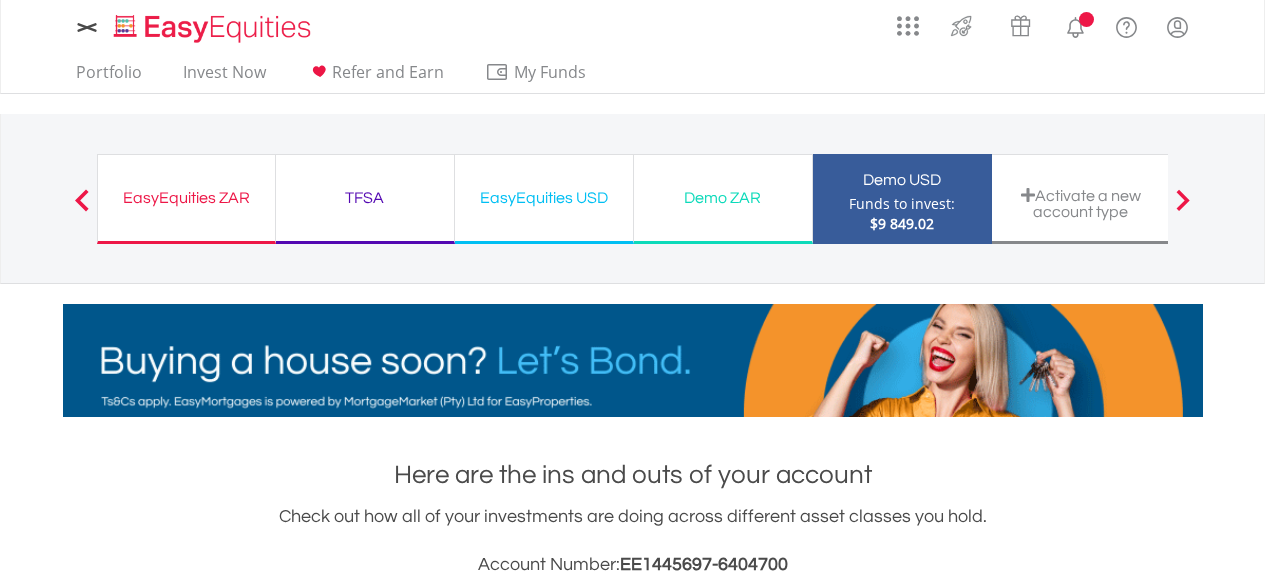 scroll, scrollTop: 0, scrollLeft: 0, axis: both 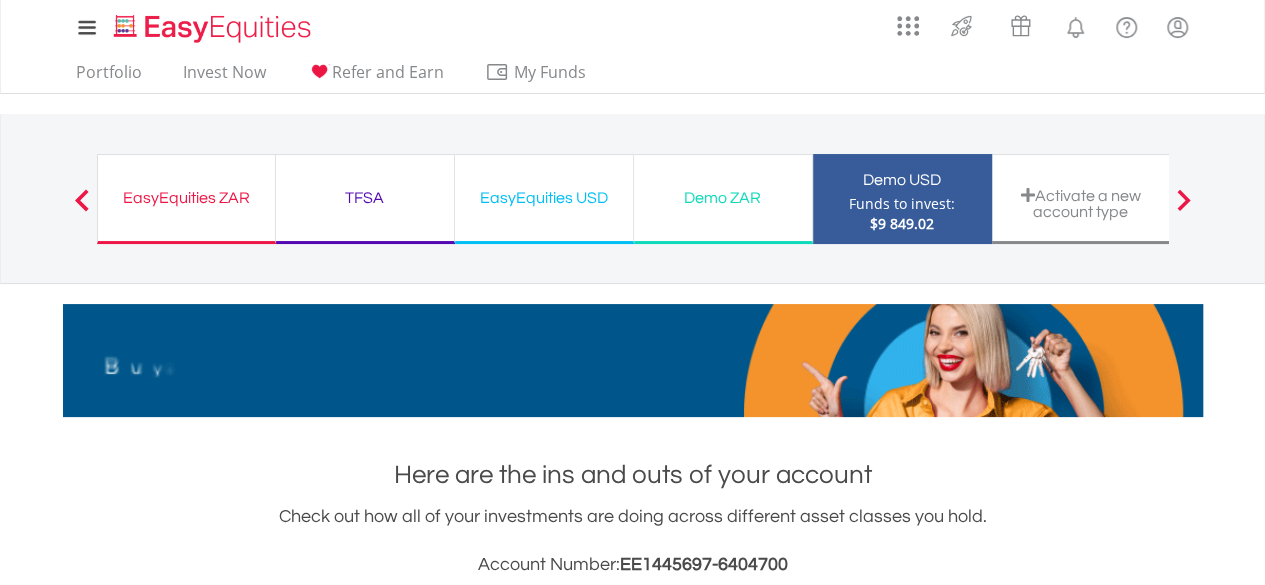 click on "EasyEquities ZAR
Funds to invest:
$9 849.02
TFSA
Funds to invest:
$9 849.02
EasyEquities USD
Funds to invest:
$9 849.02 Demo ZAR" at bounding box center (633, 198) 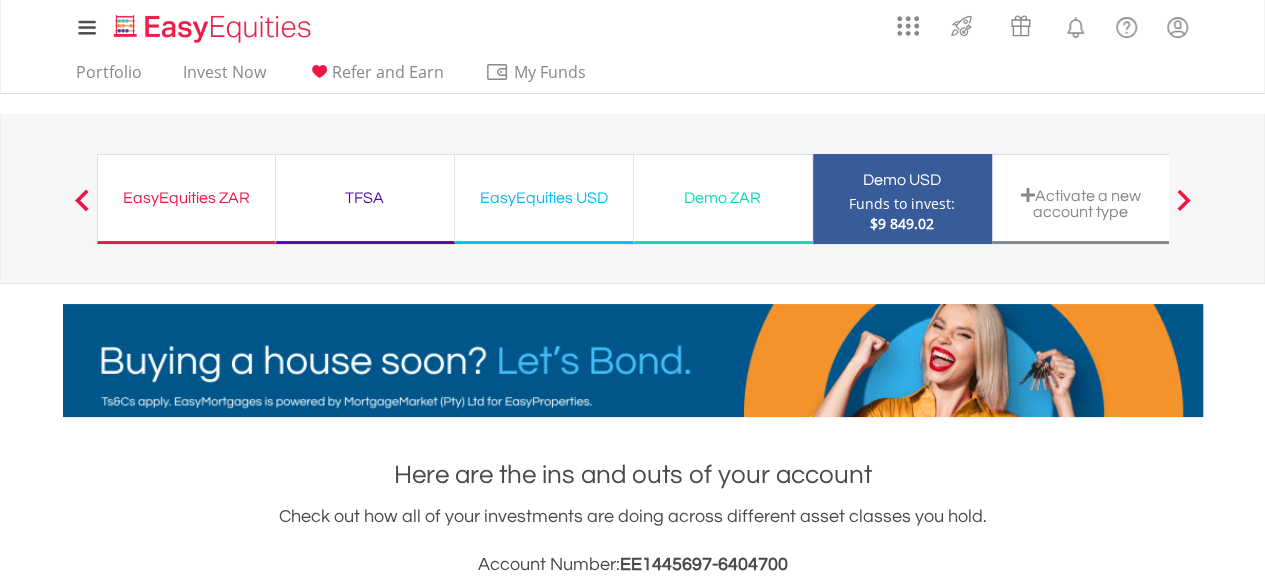 scroll, scrollTop: 999808, scrollLeft: 999620, axis: both 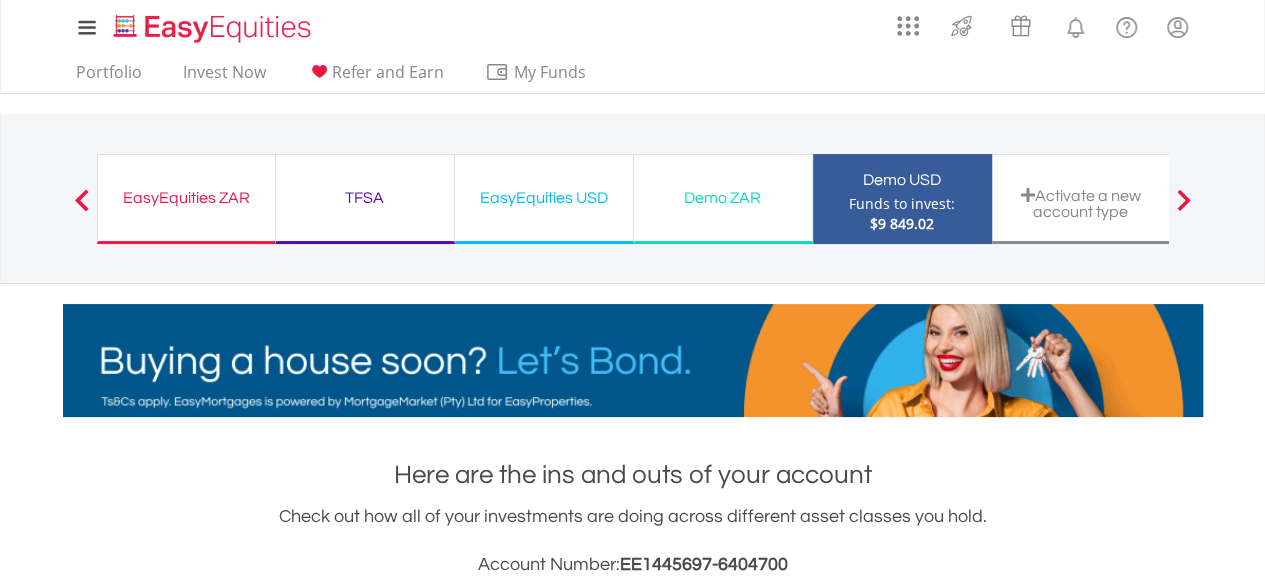 click on "EasyEquities ZAR
Funds to invest:
$9 849.02
TFSA
Funds to invest:
$9 849.02
EasyEquities USD
Funds to invest:
$9 849.02 Demo ZAR" at bounding box center [633, 198] 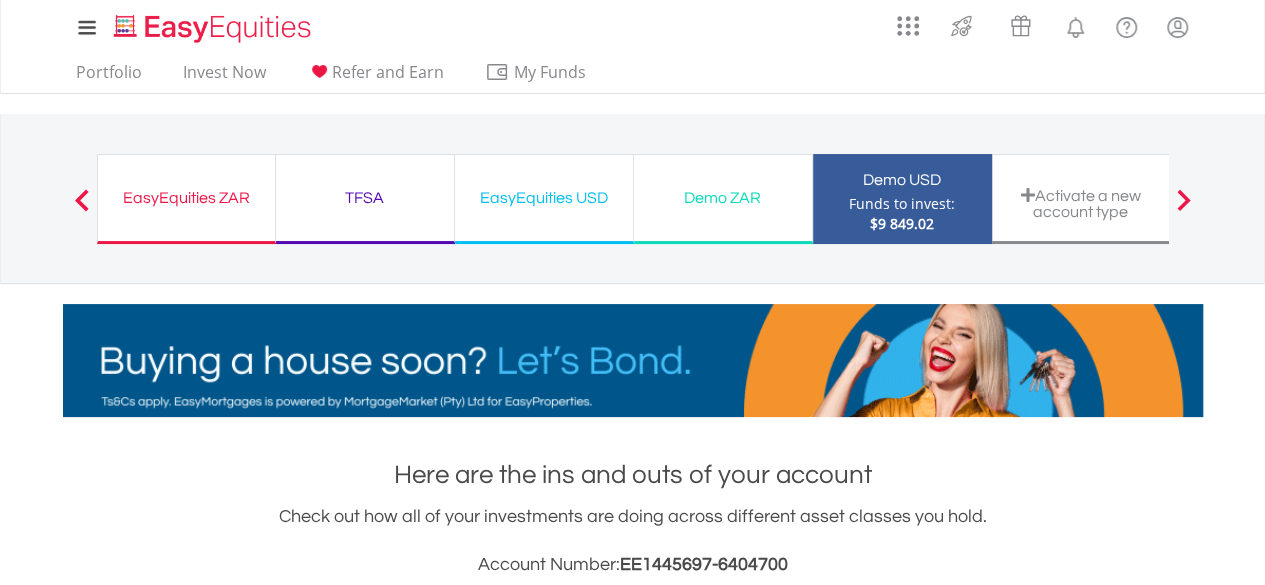 click on "EasyEquities ZAR
Funds to invest:
$9 849.02
TFSA
Funds to invest:
$9 849.02
EasyEquities USD
Funds to invest:
$9 849.02 Demo ZAR" at bounding box center (633, 198) 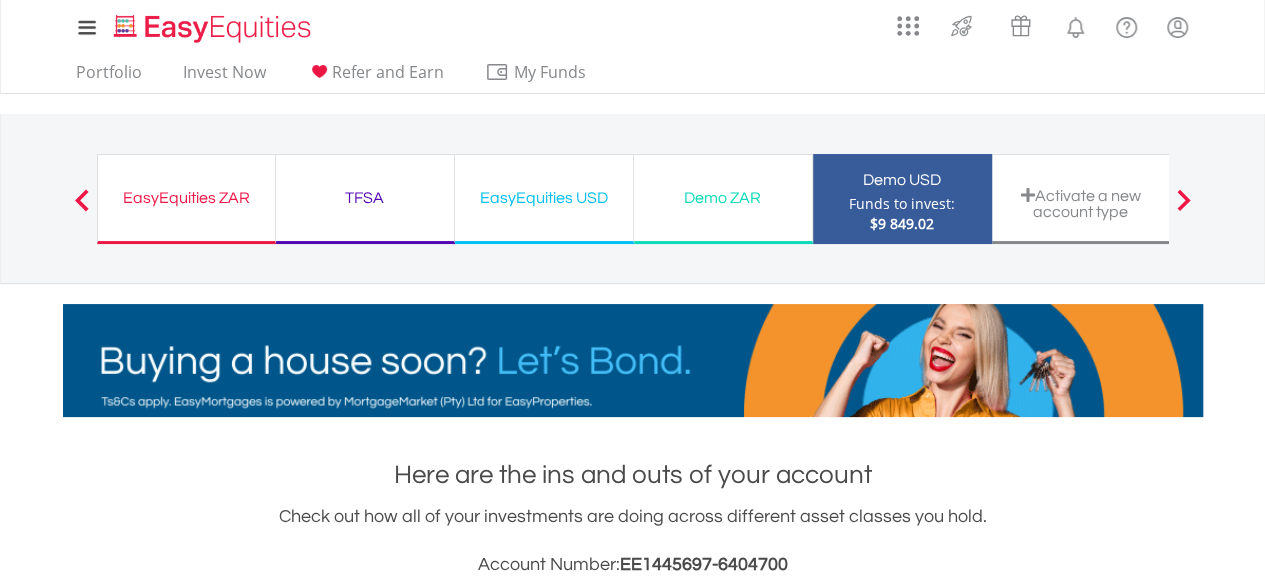 click on "EasyEquities ZAR
Funds to invest:
$9 849.02
TFSA
Funds to invest:
$9 849.02
EasyEquities USD
Funds to invest:
$9 849.02 Demo ZAR" at bounding box center [633, 198] 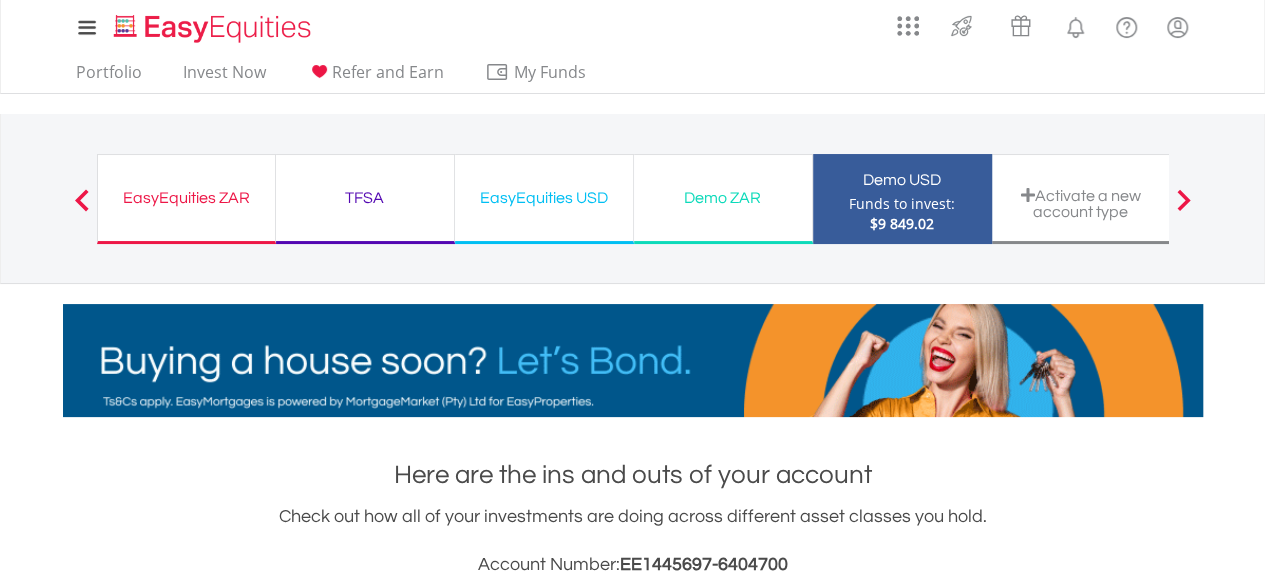 click on "EasyEquities ZAR
Funds to invest:
$9 849.02
TFSA
Funds to invest:
$9 849.02
EasyEquities USD
Funds to invest:
$9 849.02 Demo ZAR" at bounding box center [633, 198] 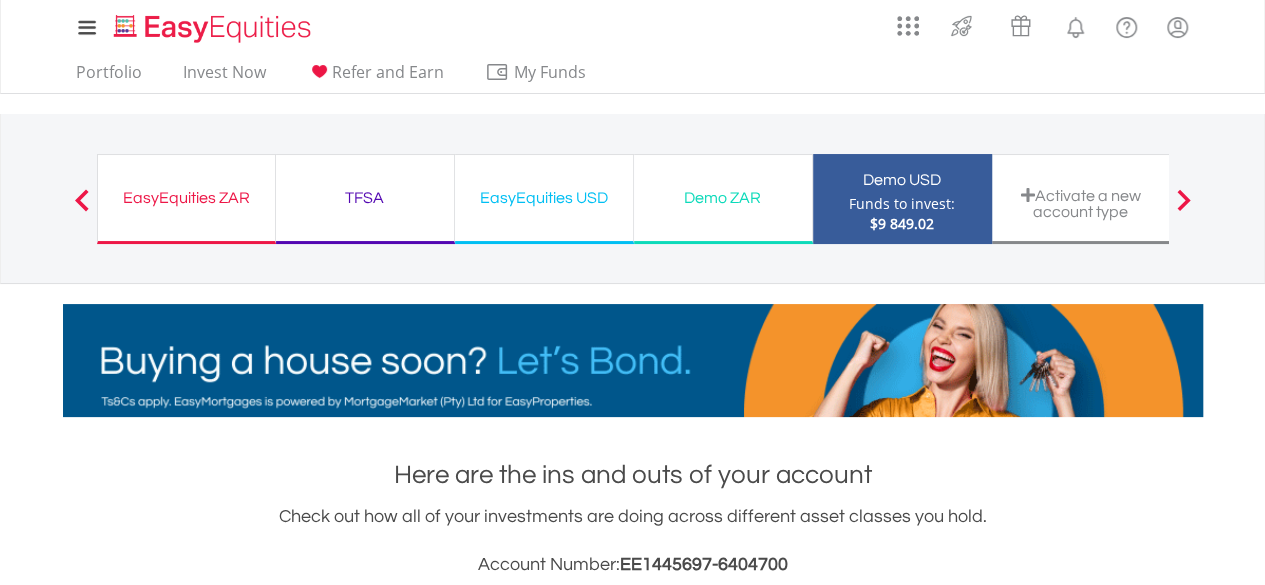 click on "EasyEquities ZAR
Funds to invest:
$9 849.02
TFSA
Funds to invest:
$9 849.02
EasyEquities USD
Funds to invest:
$9 849.02 Demo ZAR" at bounding box center (633, 198) 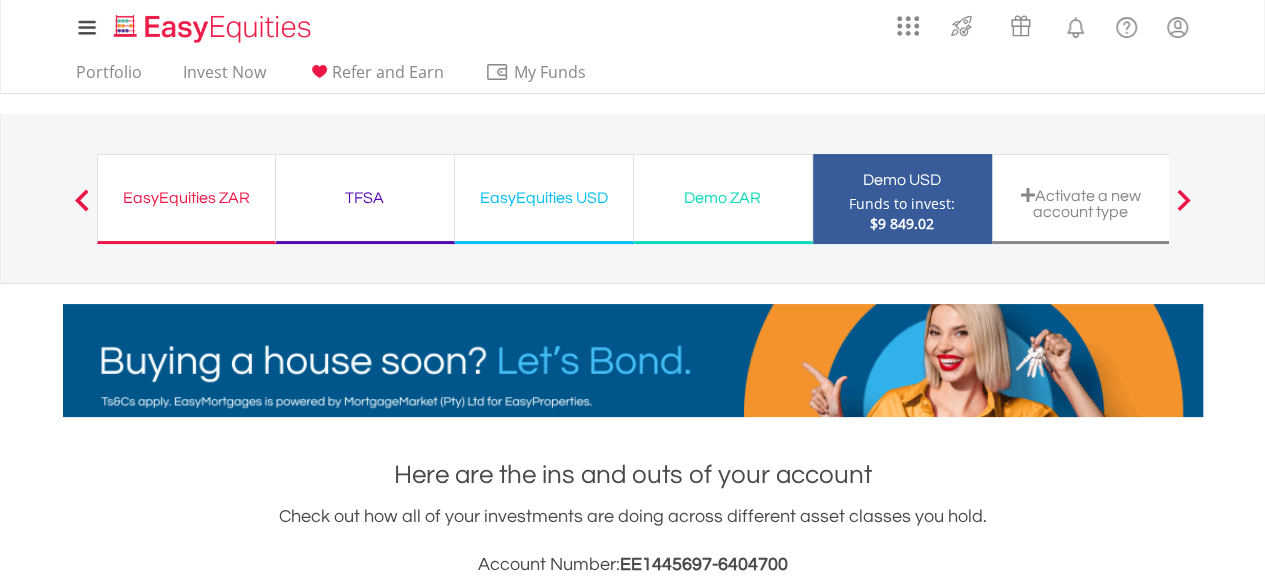click on "EasyEquities ZAR
Funds to invest:
$9 849.02
TFSA
Funds to invest:
$9 849.02
EasyEquities USD
Funds to invest:
$9 849.02 Demo ZAR" at bounding box center [633, 198] 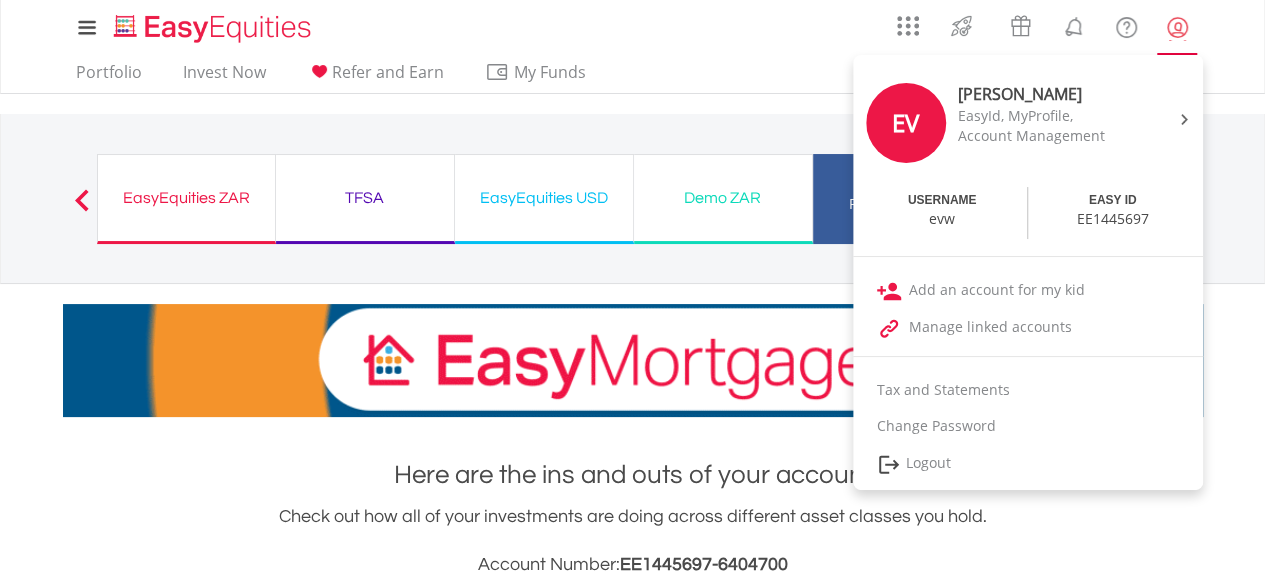 click at bounding box center [1177, 27] 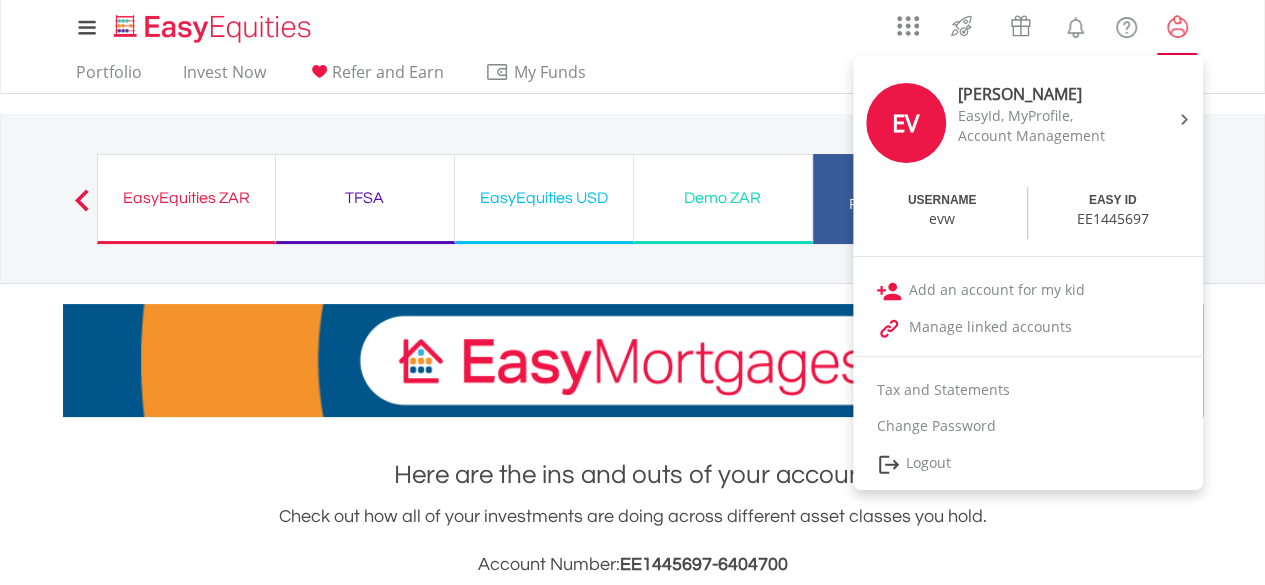 click at bounding box center [1177, 27] 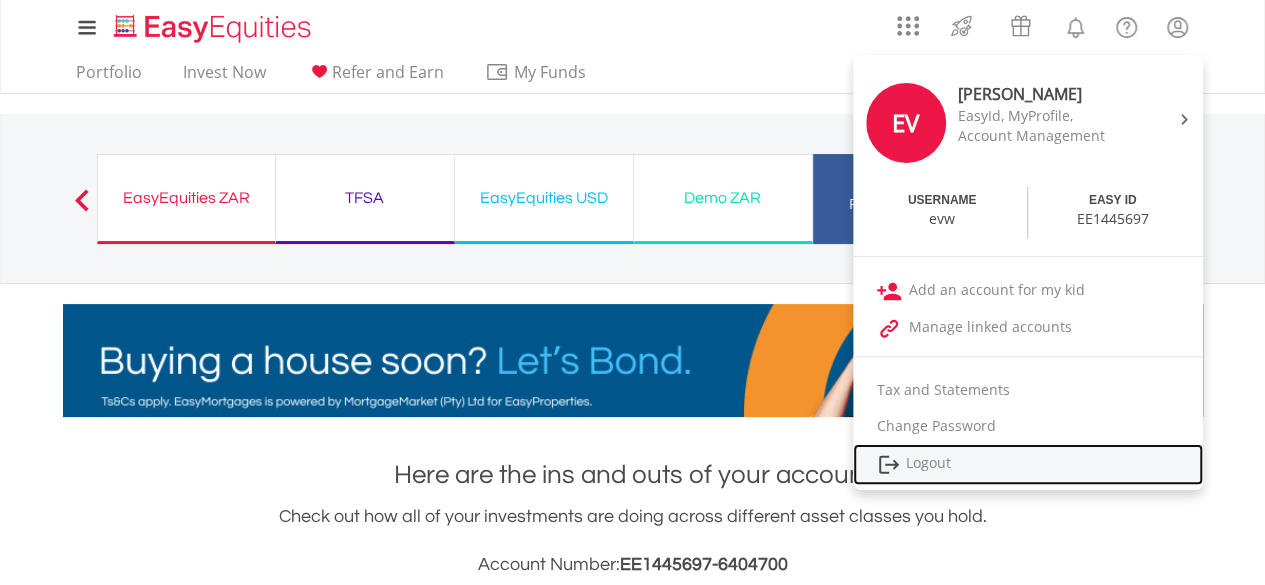 click on "Logout" at bounding box center (1028, 464) 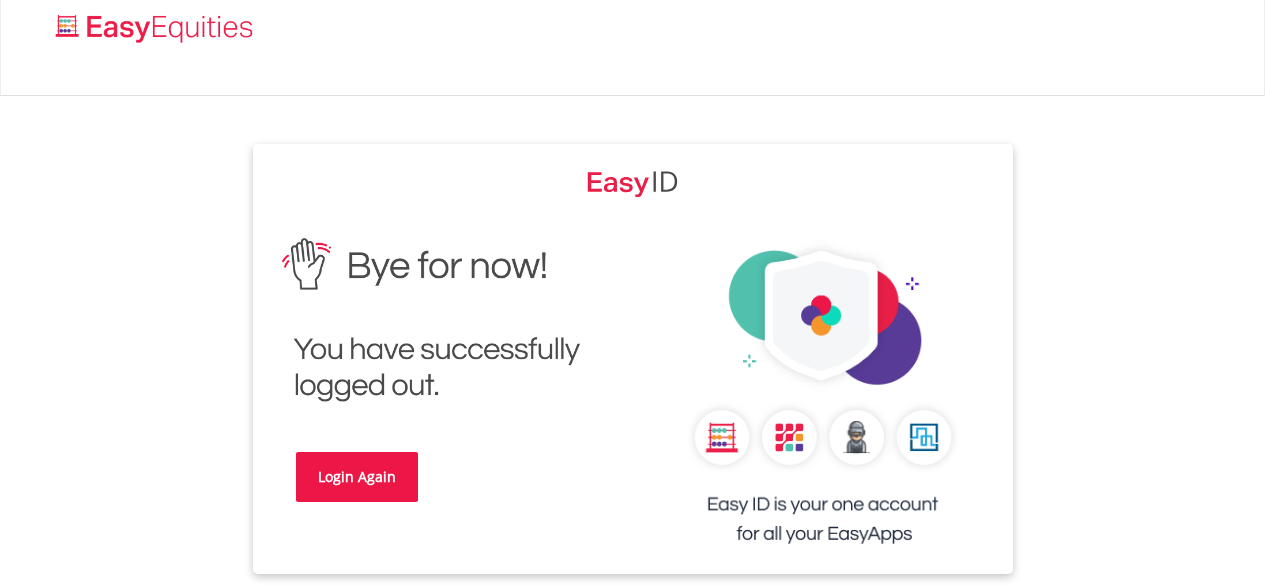 scroll, scrollTop: 0, scrollLeft: 0, axis: both 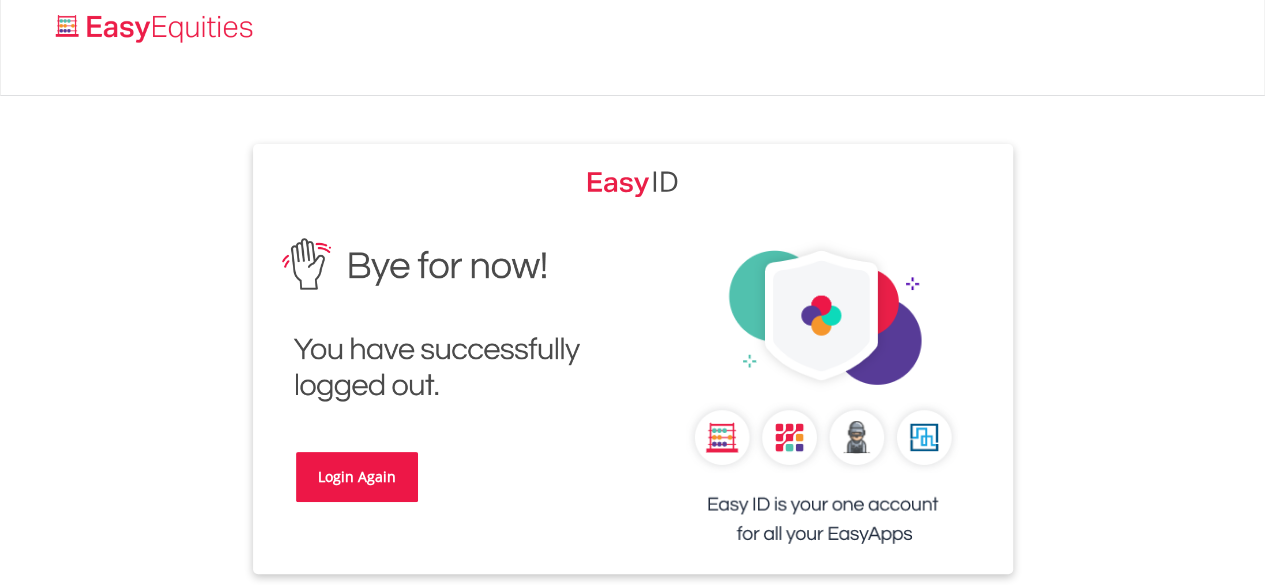 click at bounding box center (443, 320) 